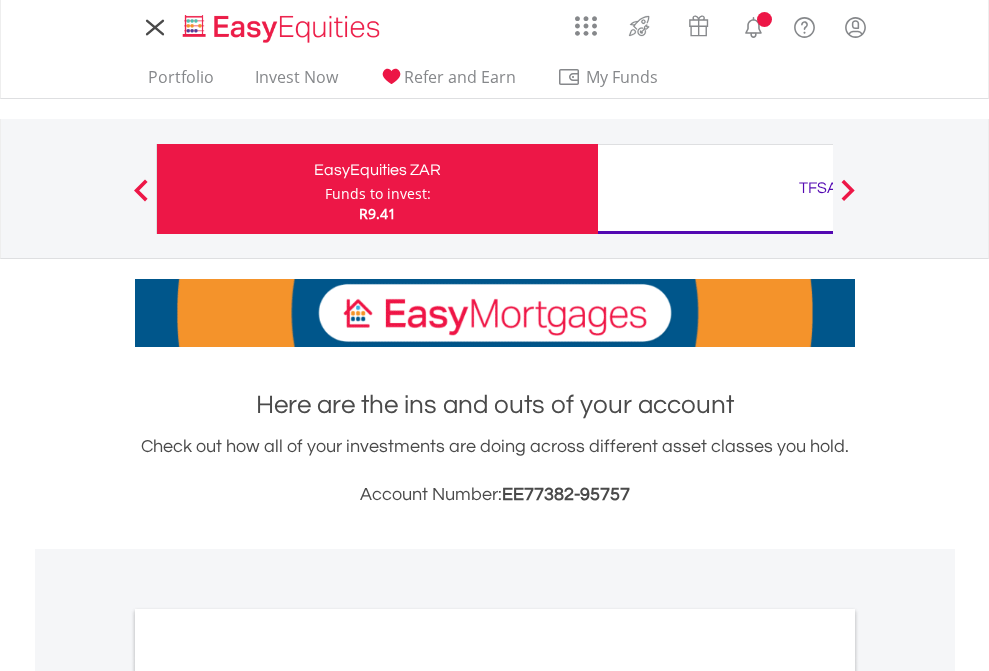 scroll, scrollTop: 0, scrollLeft: 0, axis: both 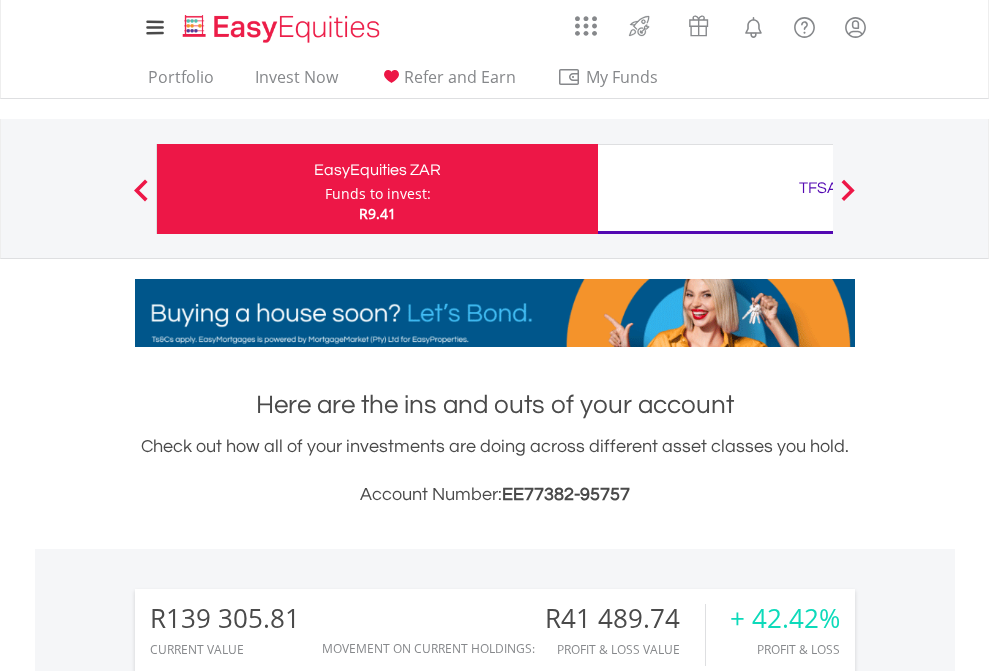 click on "Funds to invest:" at bounding box center (378, 194) 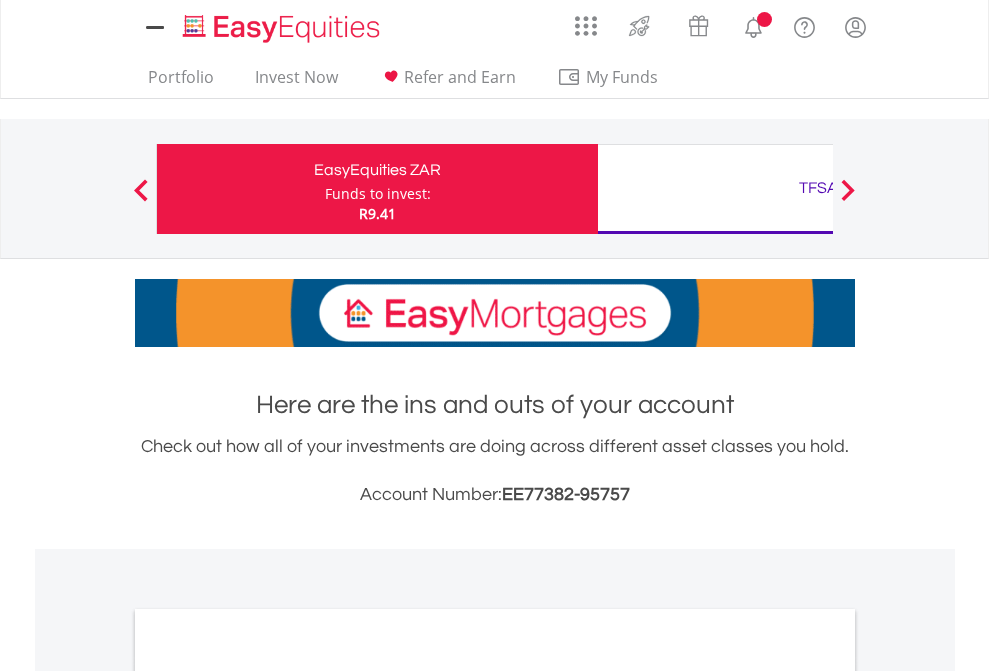 scroll, scrollTop: 0, scrollLeft: 0, axis: both 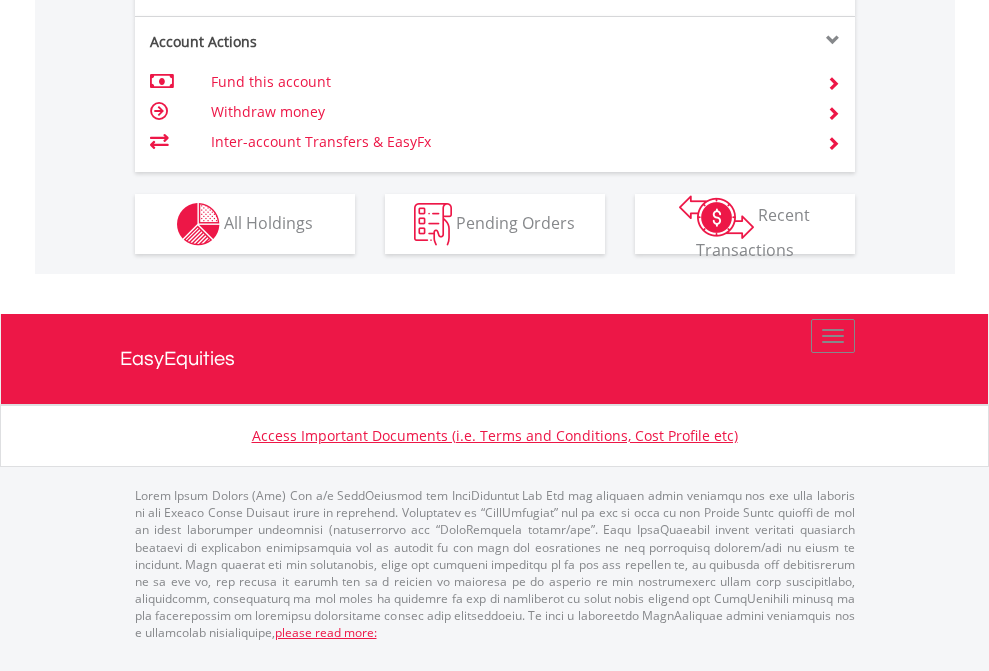 click on "Investment types" at bounding box center [706, -337] 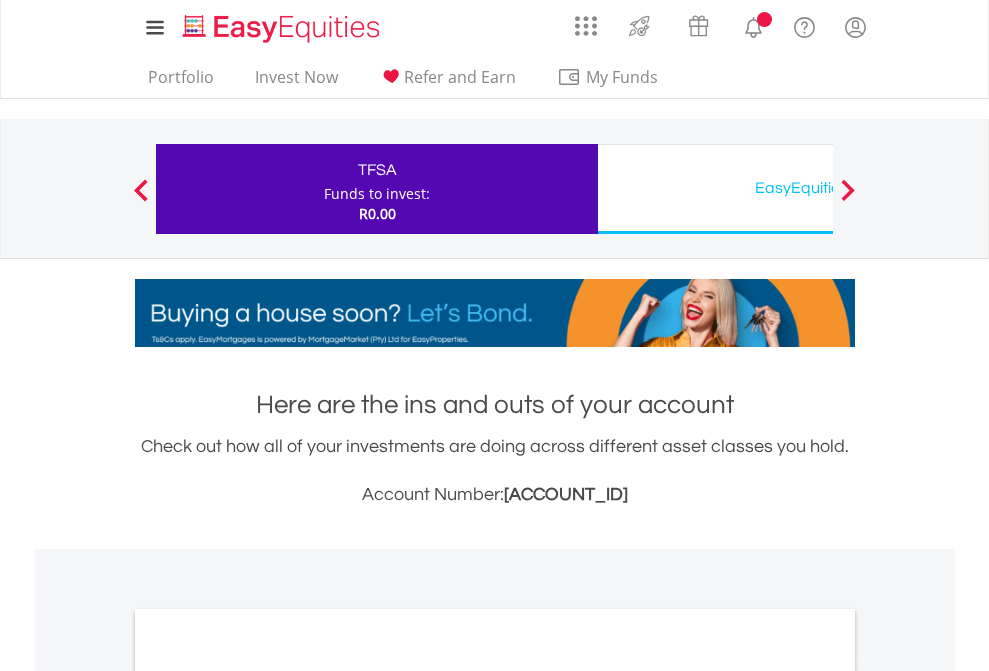 scroll, scrollTop: 0, scrollLeft: 0, axis: both 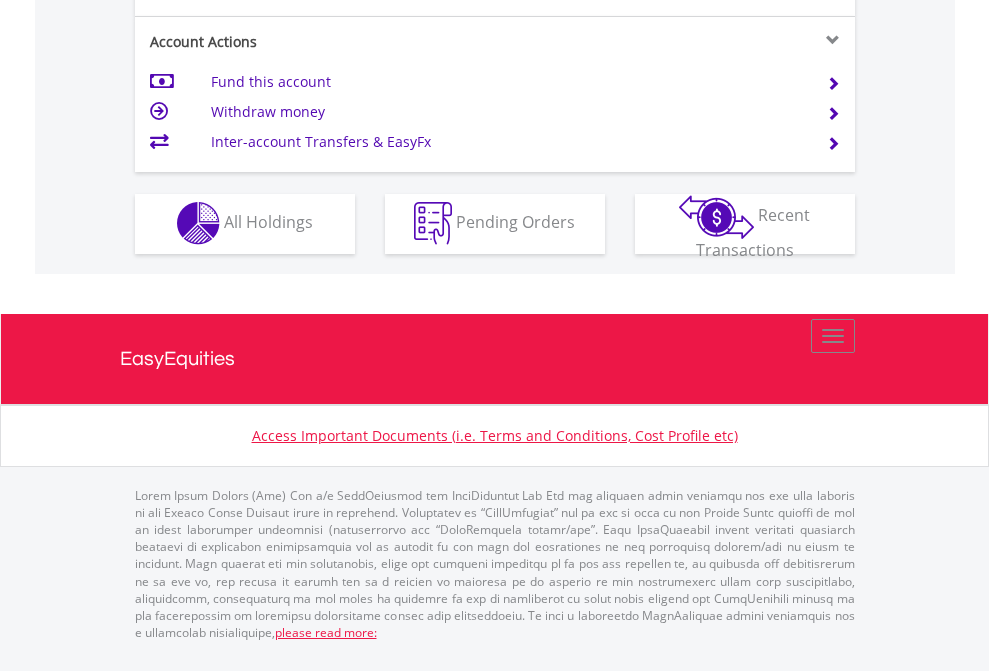click on "Investment types" at bounding box center [706, -353] 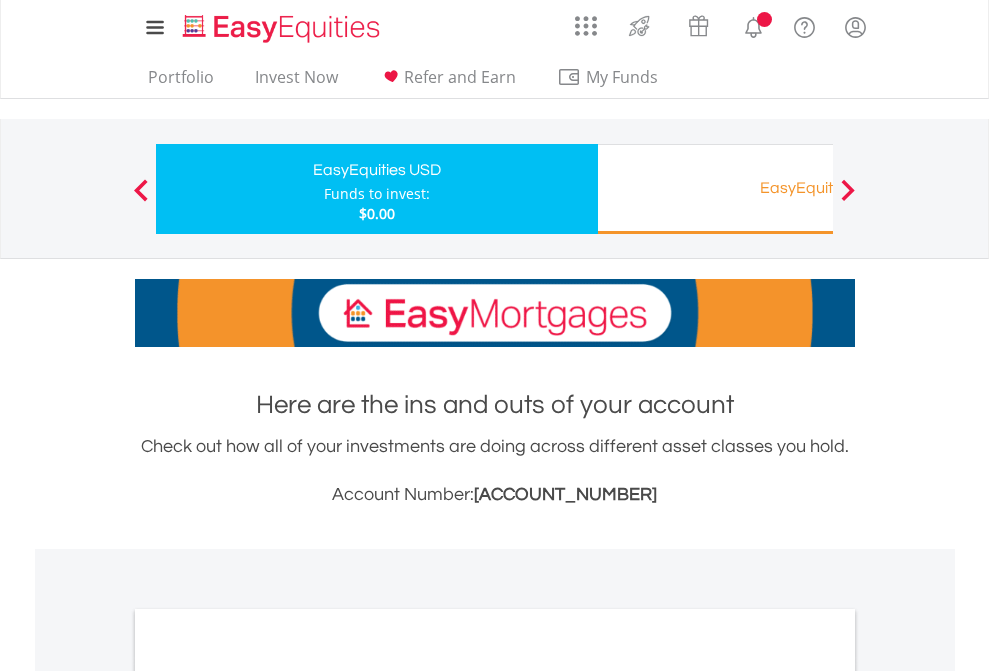 scroll, scrollTop: 0, scrollLeft: 0, axis: both 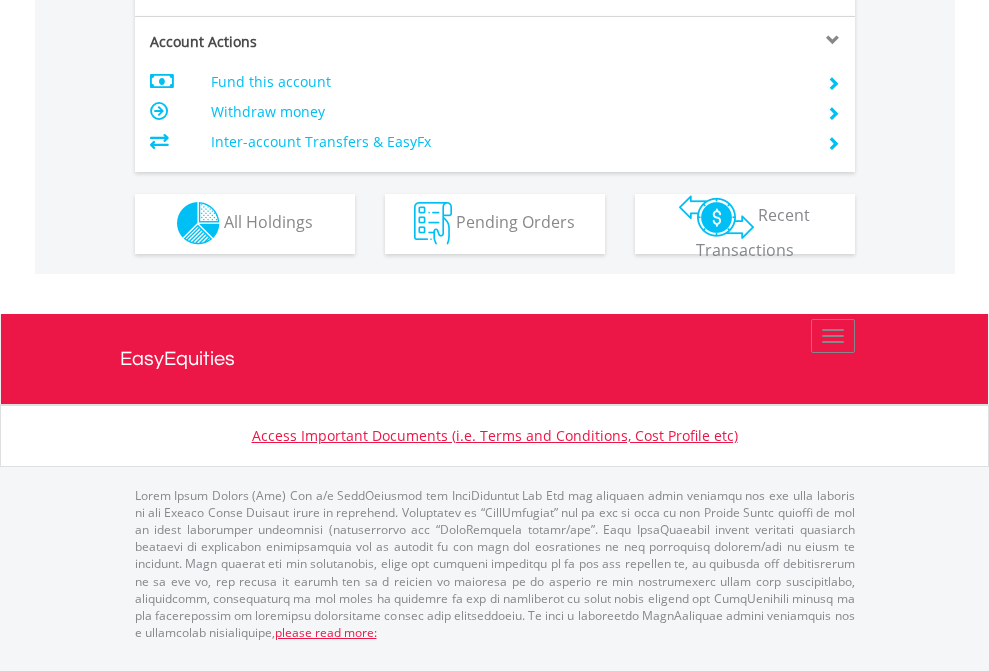 click on "Investment types" at bounding box center (706, -353) 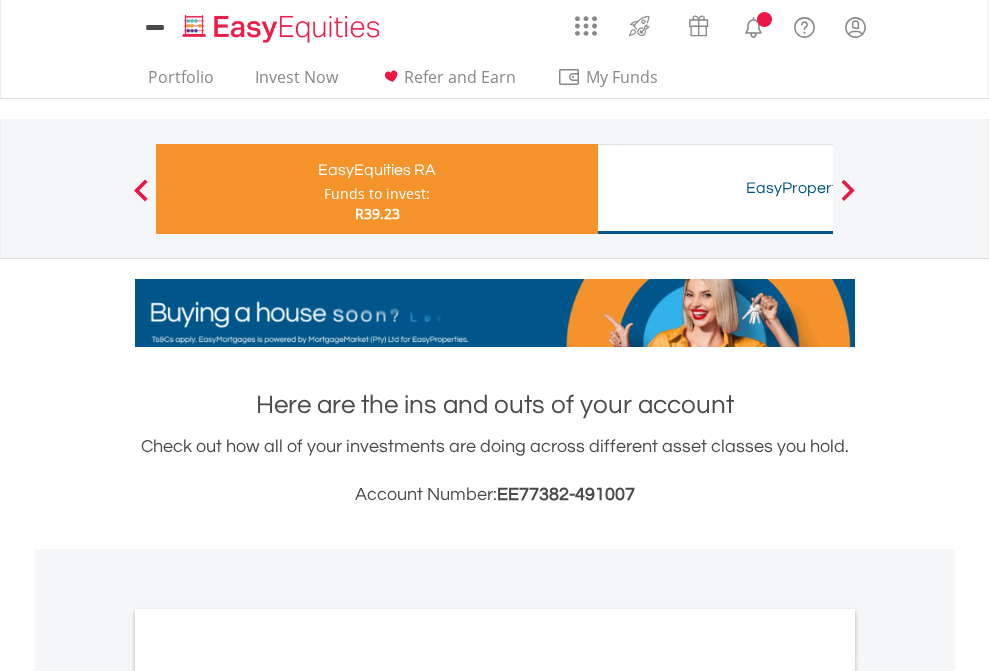 scroll, scrollTop: 0, scrollLeft: 0, axis: both 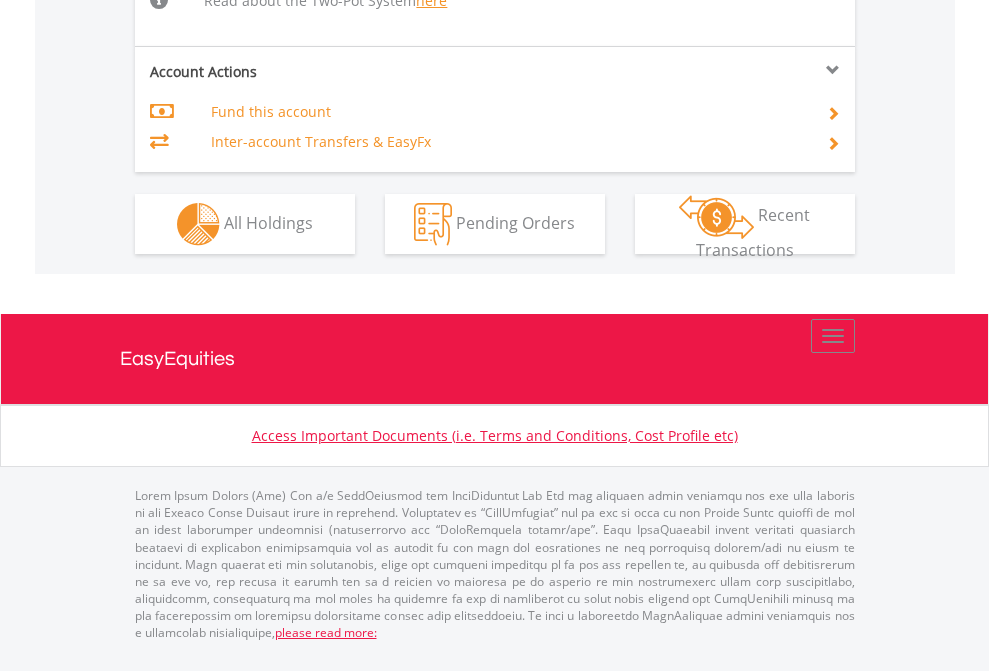 click on "Investment types" at bounding box center [706, -498] 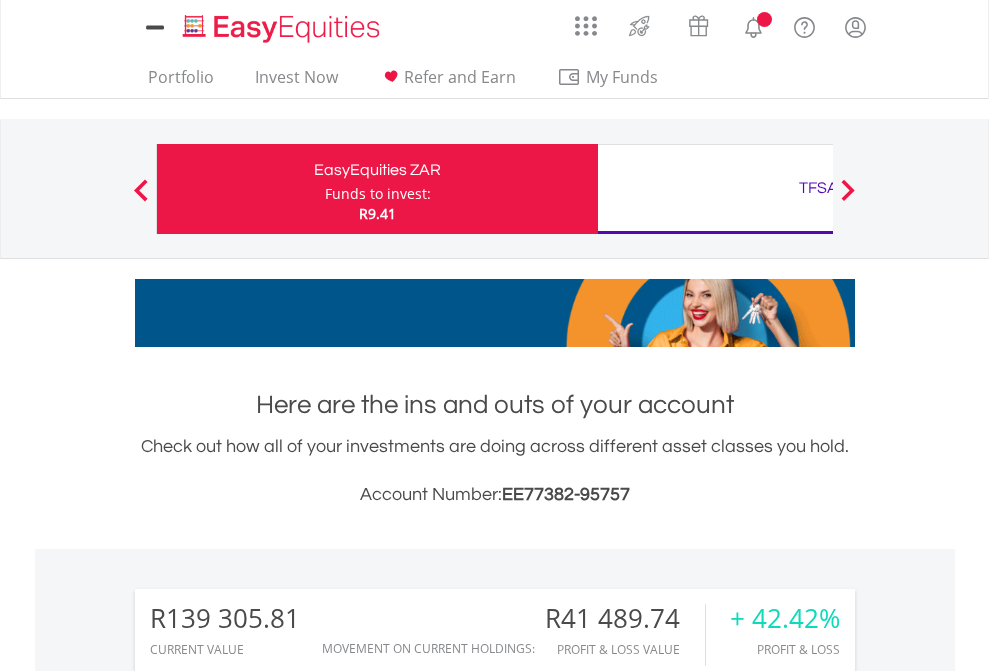 scroll, scrollTop: 0, scrollLeft: 0, axis: both 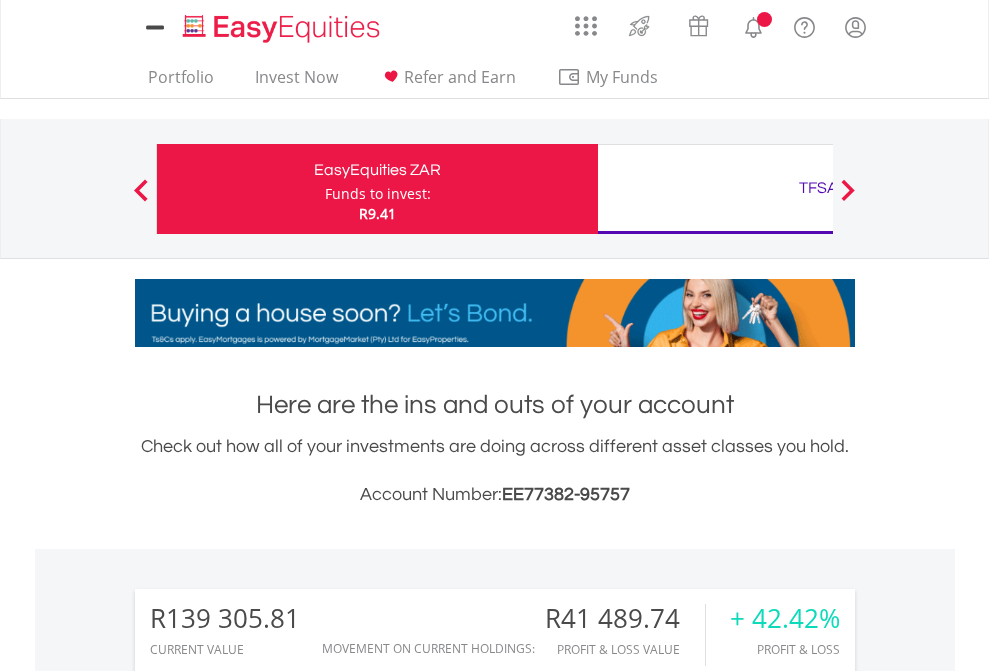click on "All Holdings" at bounding box center (268, 1586) 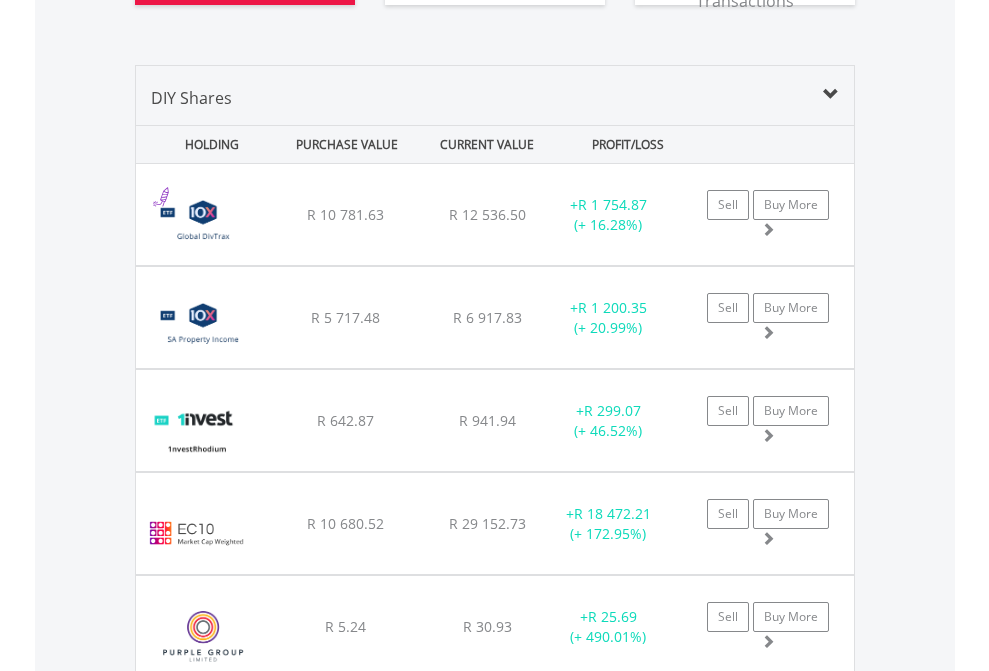 scroll, scrollTop: 2344, scrollLeft: 0, axis: vertical 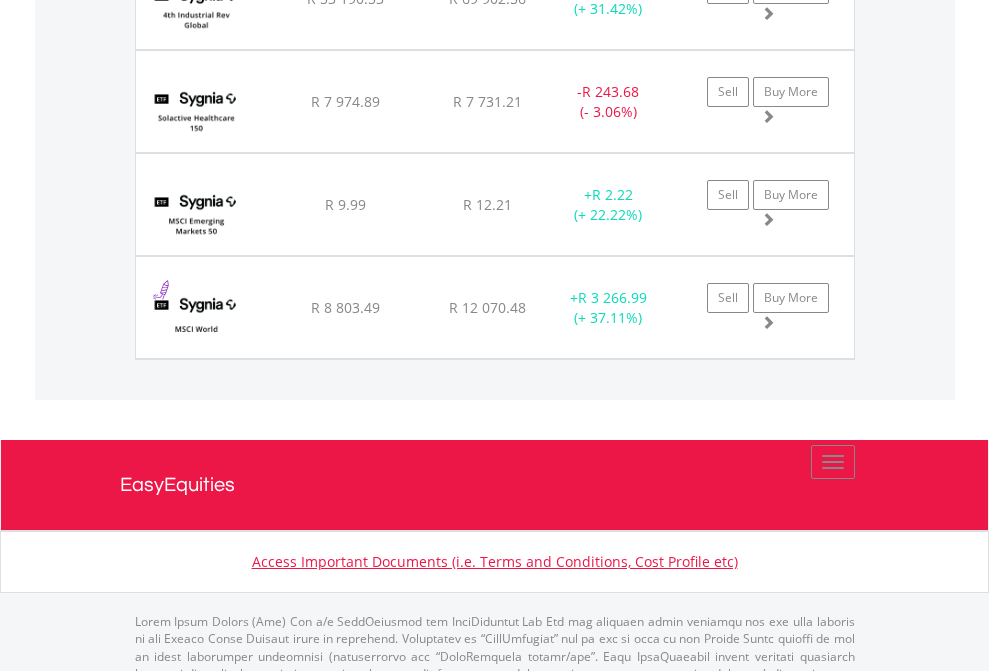click on "TFSA" at bounding box center [818, -2156] 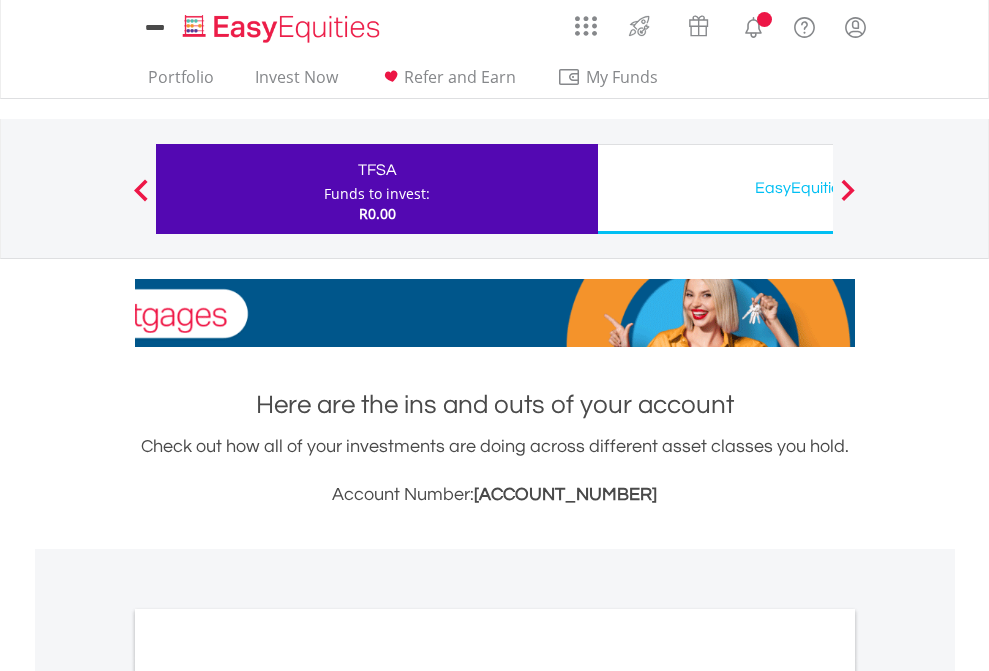 scroll, scrollTop: 0, scrollLeft: 0, axis: both 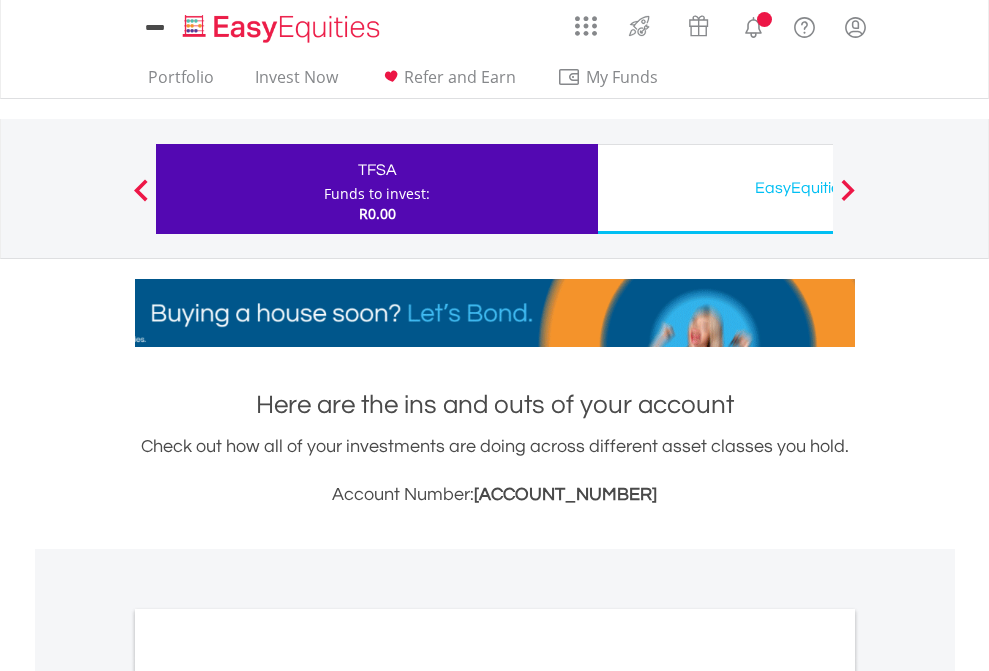 click on "All Holdings" at bounding box center (268, 1096) 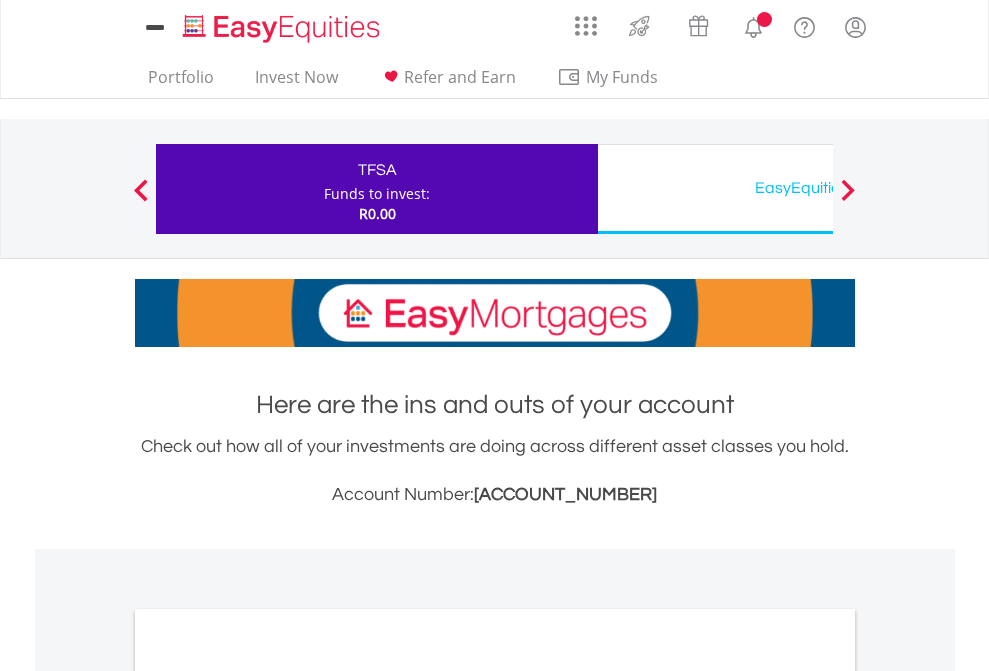 scroll, scrollTop: 1202, scrollLeft: 0, axis: vertical 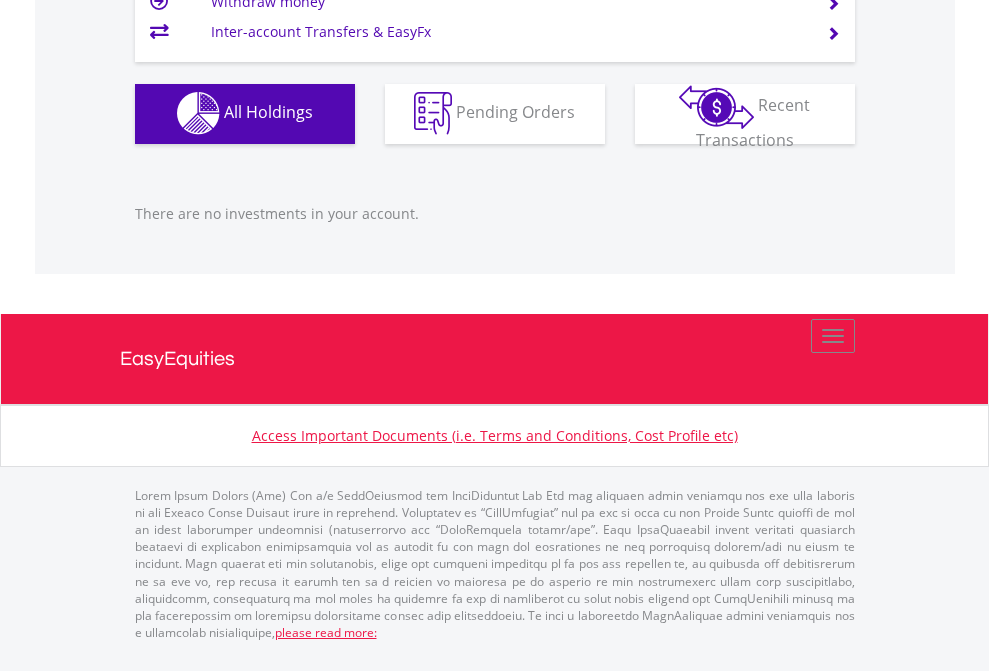 click on "EasyEquities USD" at bounding box center [818, -1142] 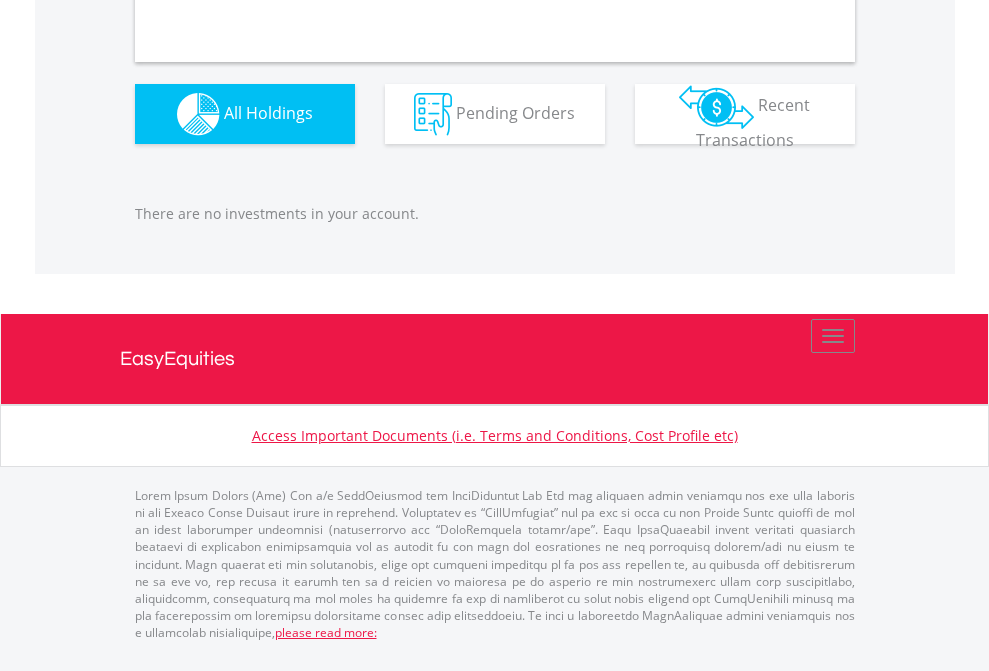 scroll, scrollTop: 1980, scrollLeft: 0, axis: vertical 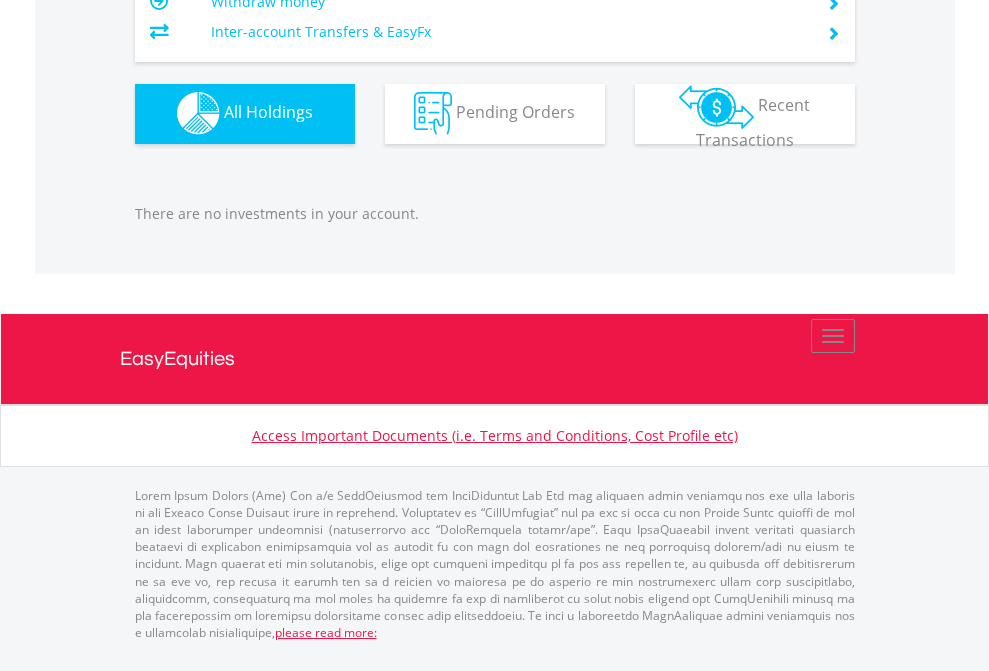 click on "EasyEquities RA" at bounding box center [818, -1142] 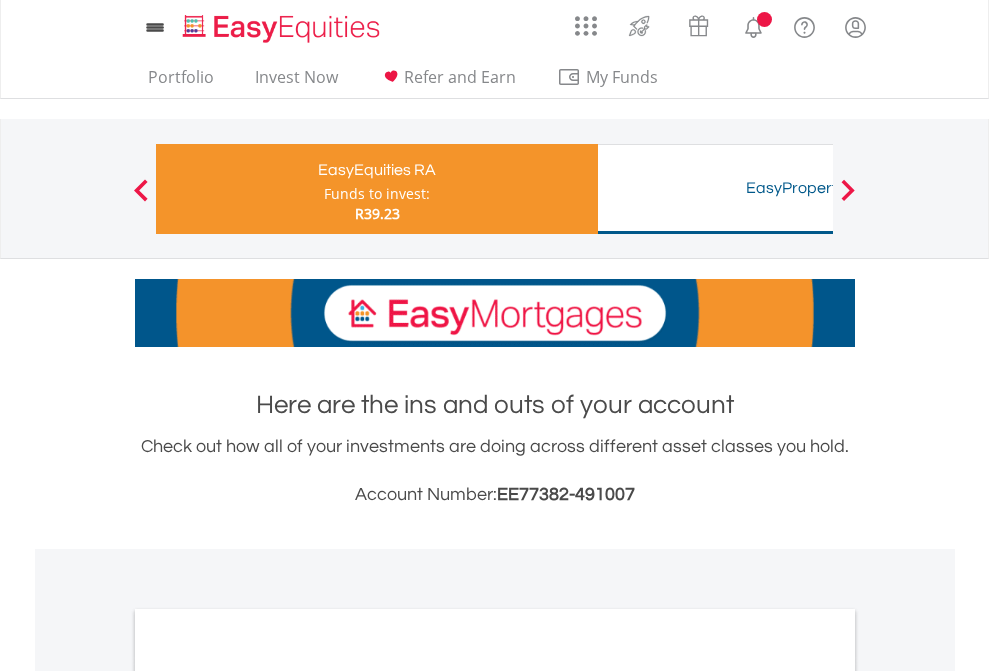 scroll, scrollTop: 1202, scrollLeft: 0, axis: vertical 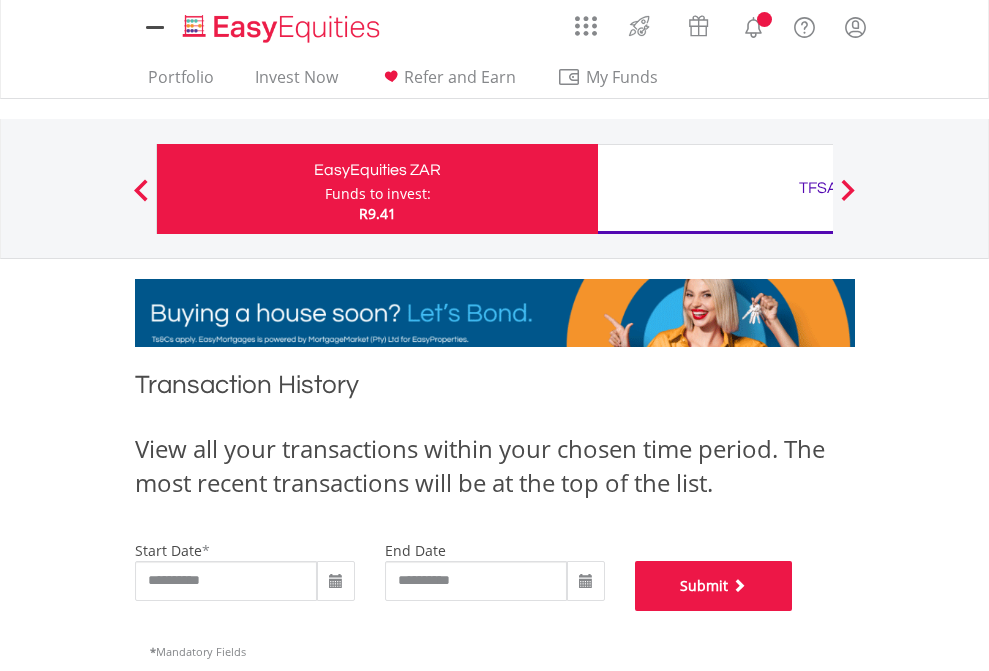 click on "Submit" at bounding box center (714, 586) 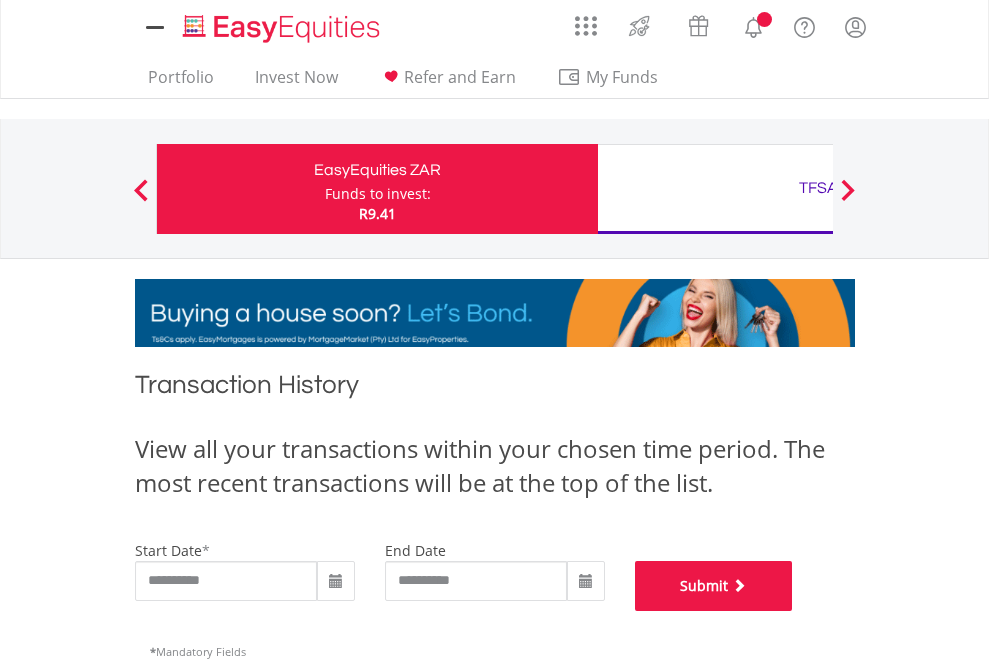 scroll, scrollTop: 811, scrollLeft: 0, axis: vertical 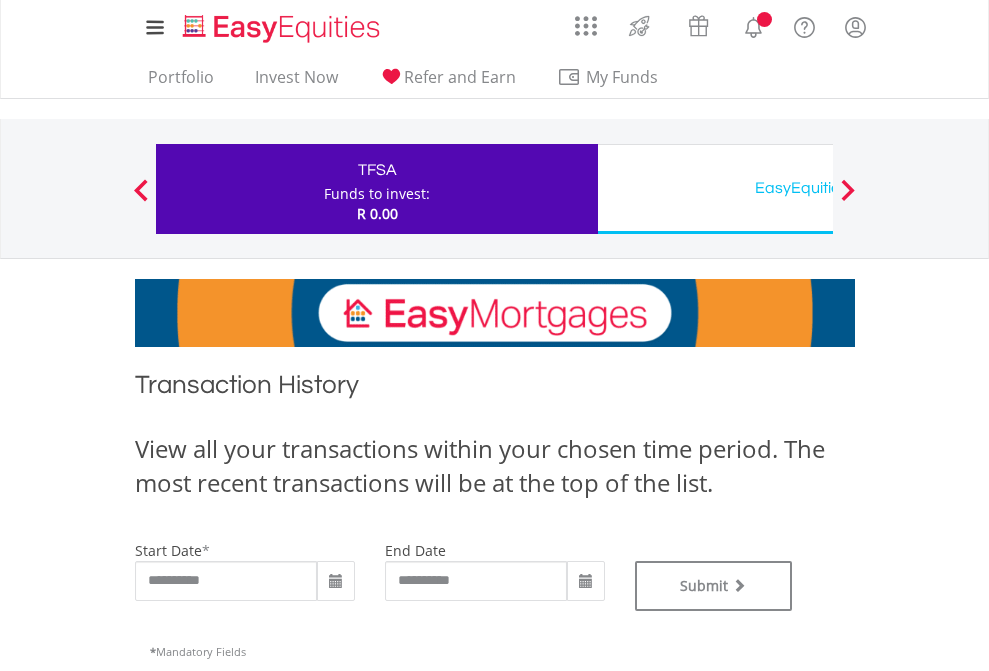 click on "EasyEquities USD" at bounding box center (818, 188) 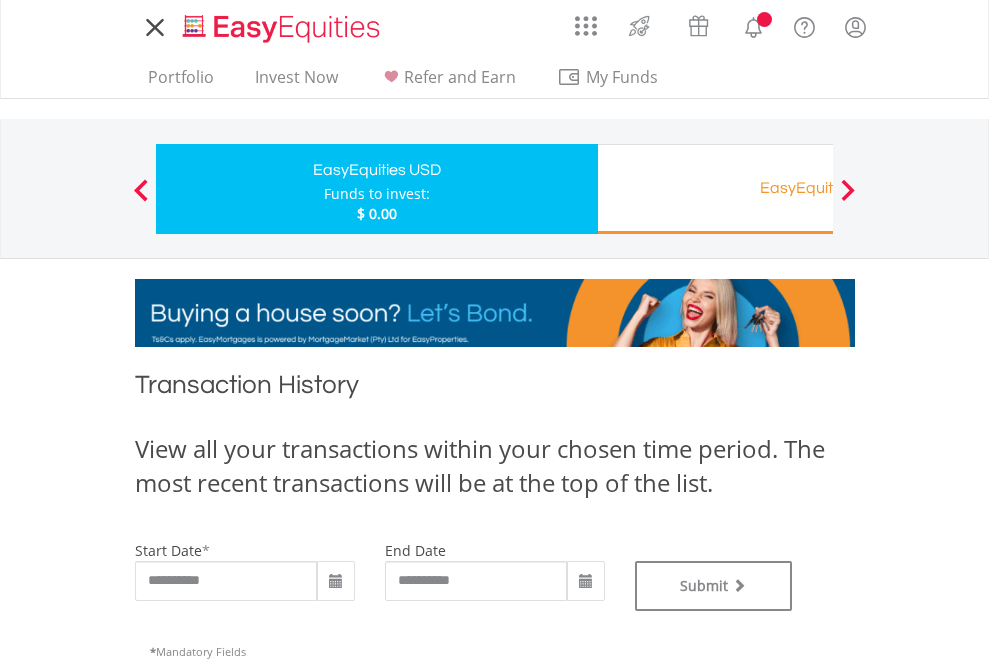scroll, scrollTop: 0, scrollLeft: 0, axis: both 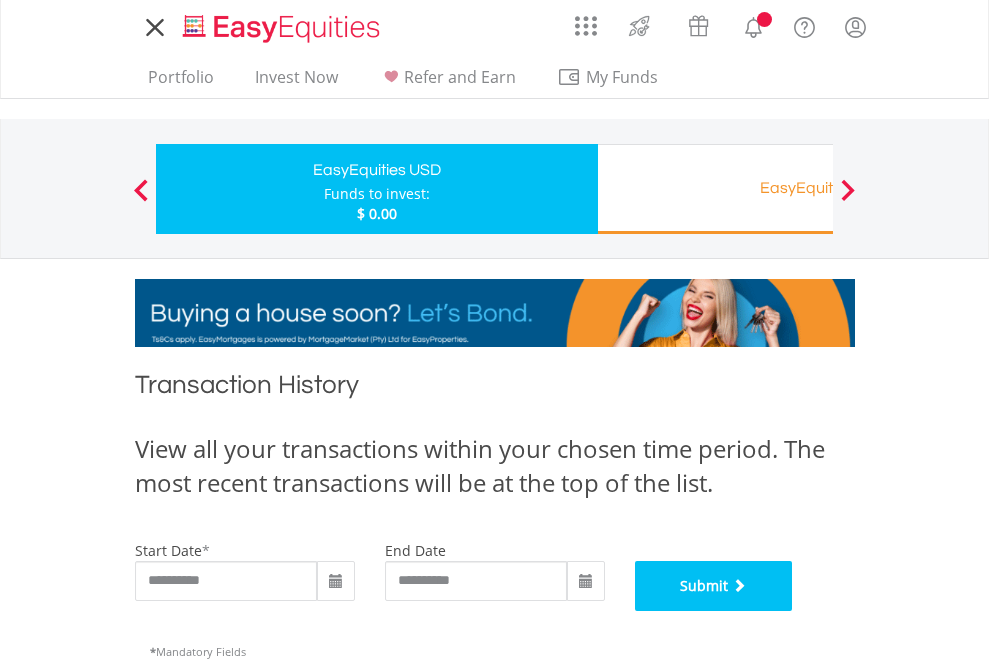 click on "Submit" at bounding box center [714, 586] 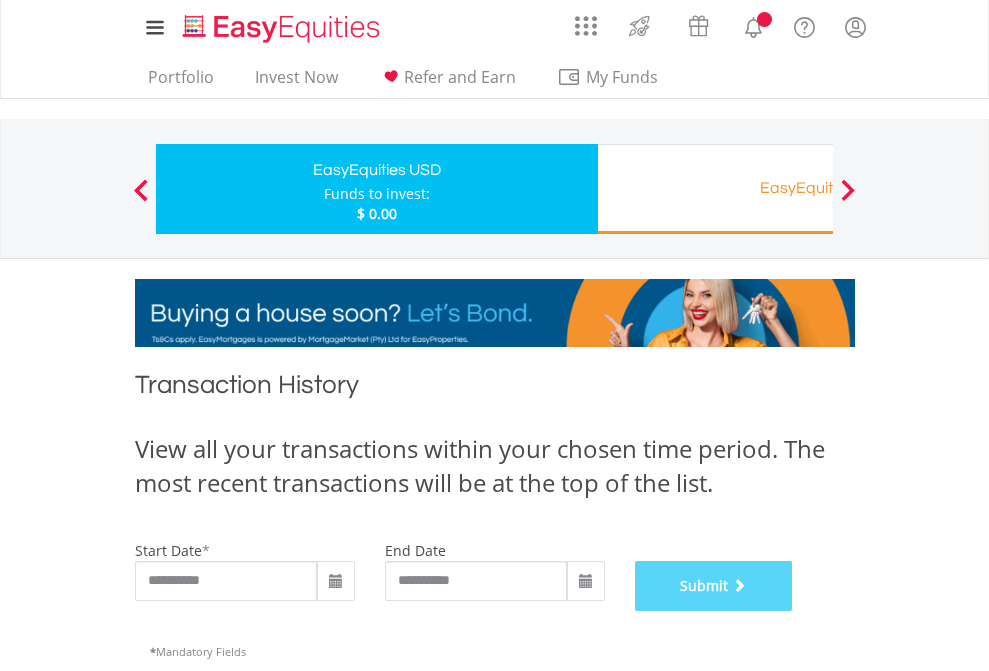 scroll, scrollTop: 811, scrollLeft: 0, axis: vertical 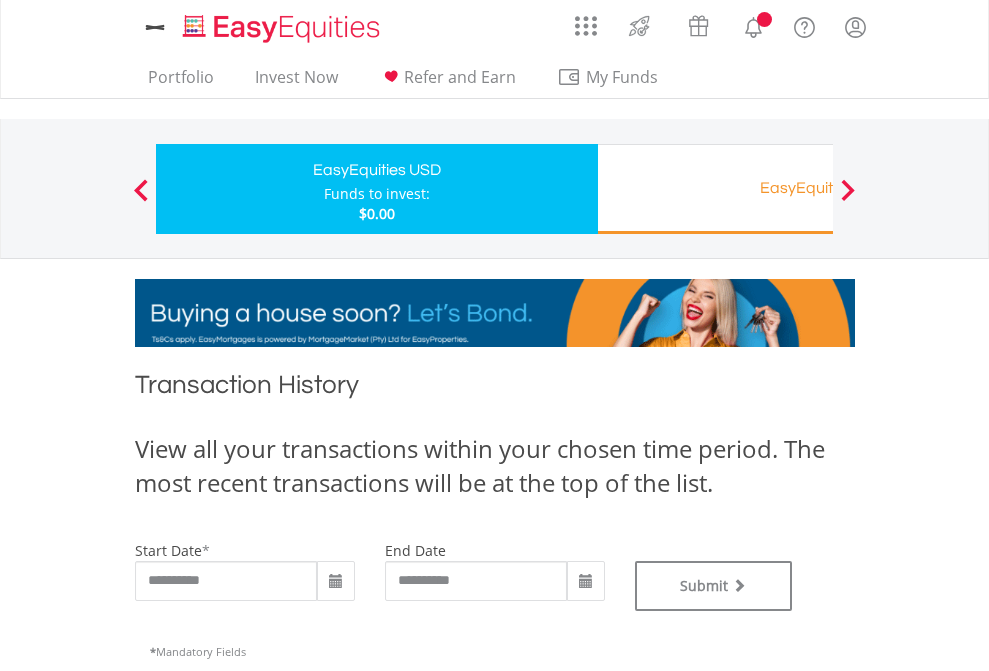 click on "EasyEquities RA" at bounding box center [818, 188] 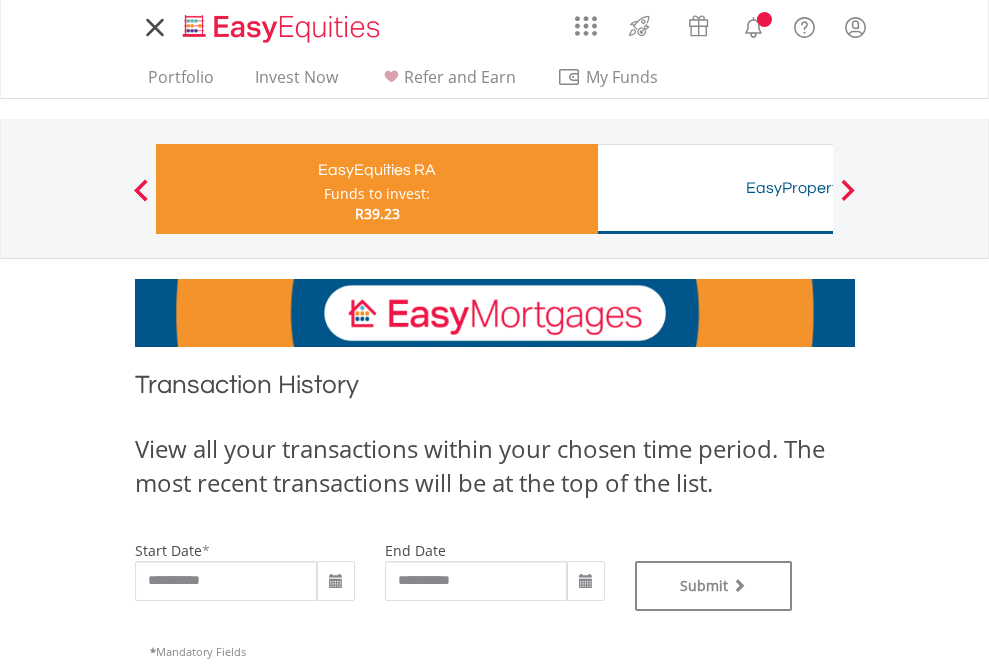 scroll, scrollTop: 0, scrollLeft: 0, axis: both 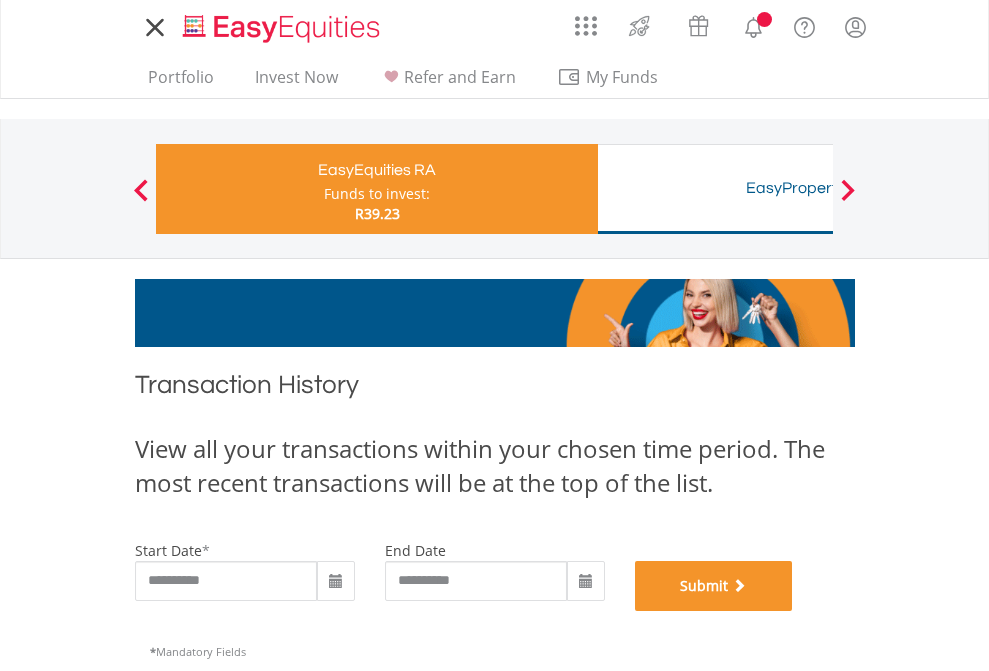 click on "Submit" at bounding box center [714, 586] 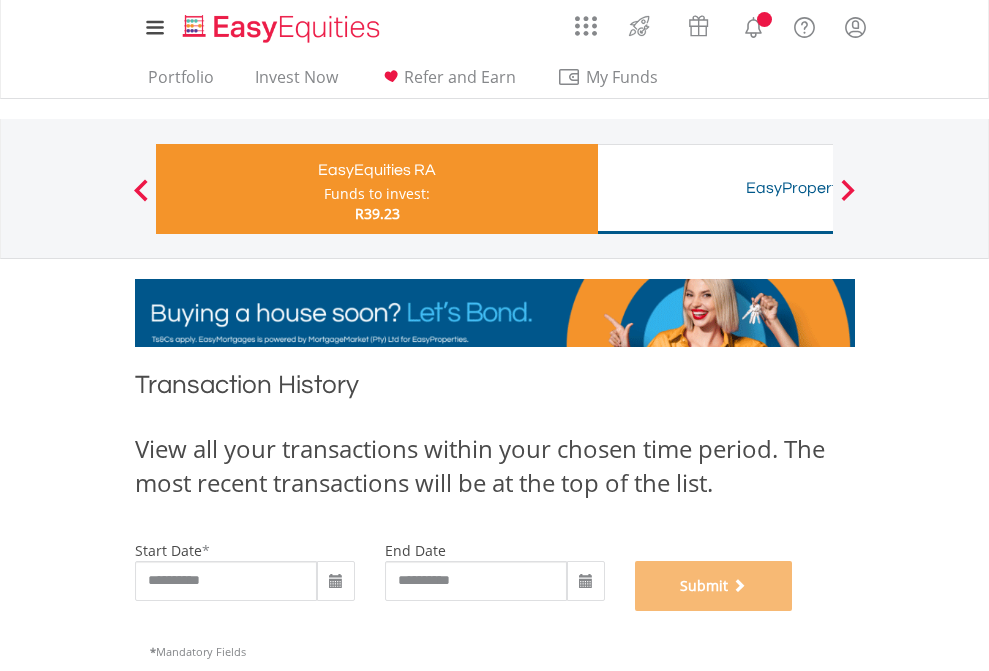 scroll, scrollTop: 811, scrollLeft: 0, axis: vertical 